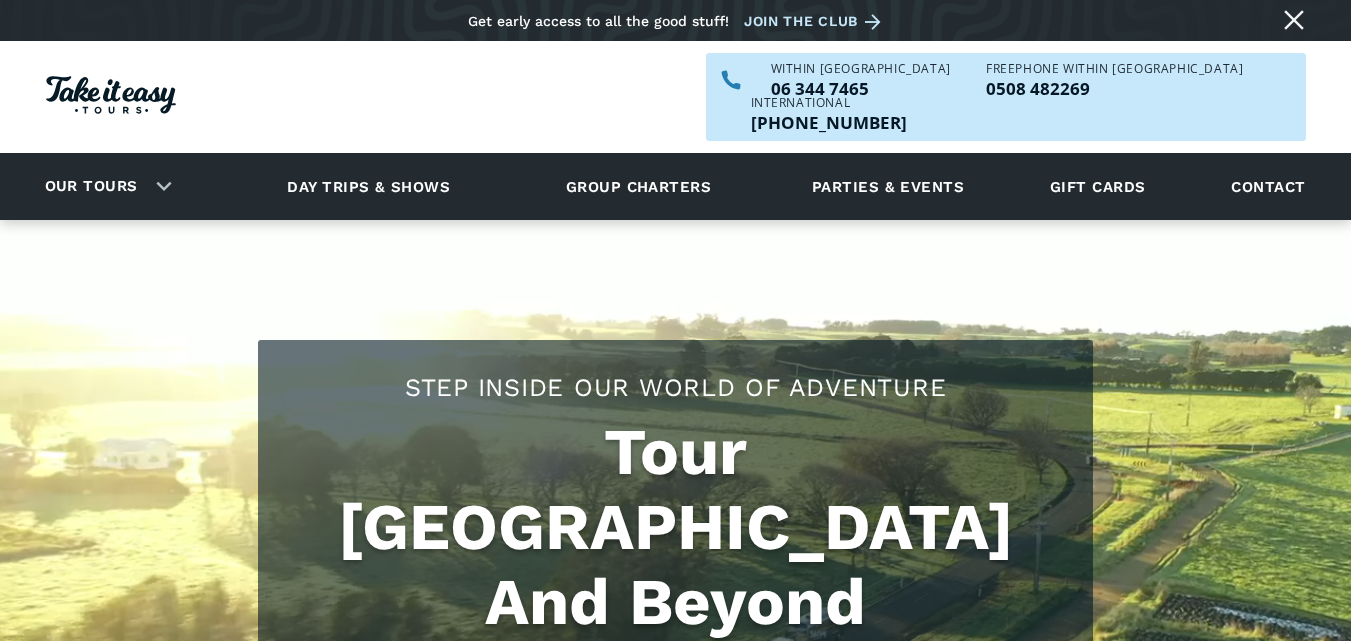 scroll, scrollTop: 0, scrollLeft: 0, axis: both 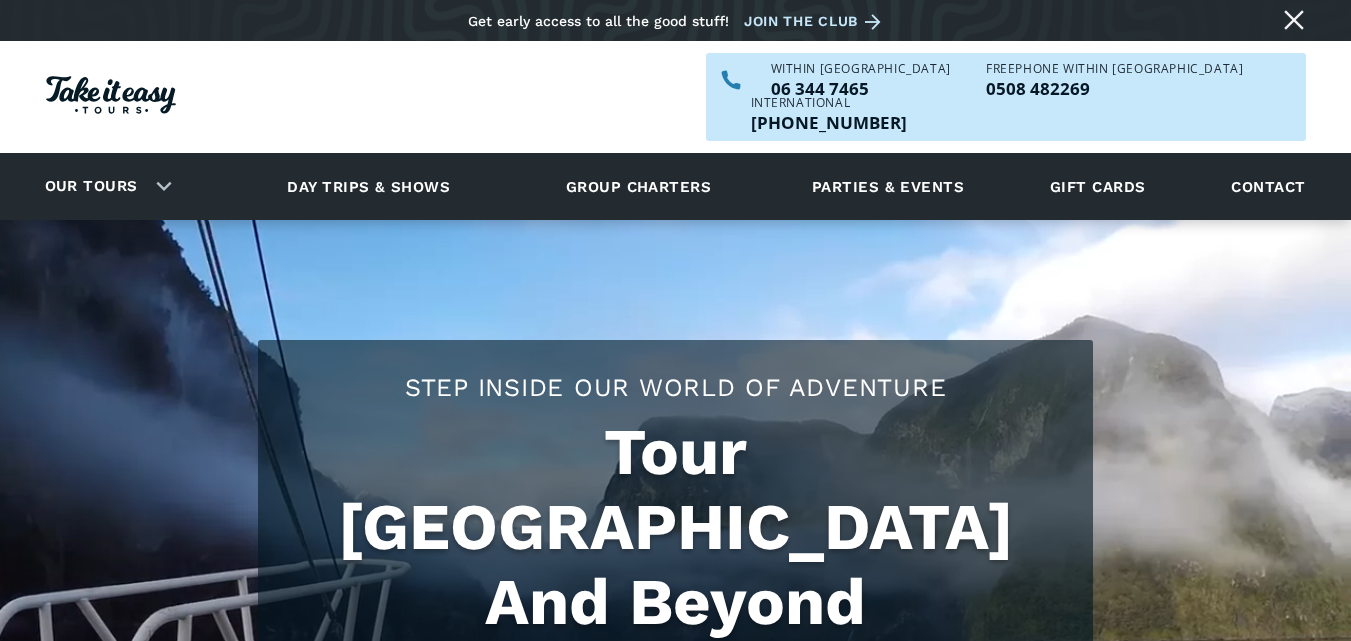 click on "View tours" at bounding box center (675, 698) 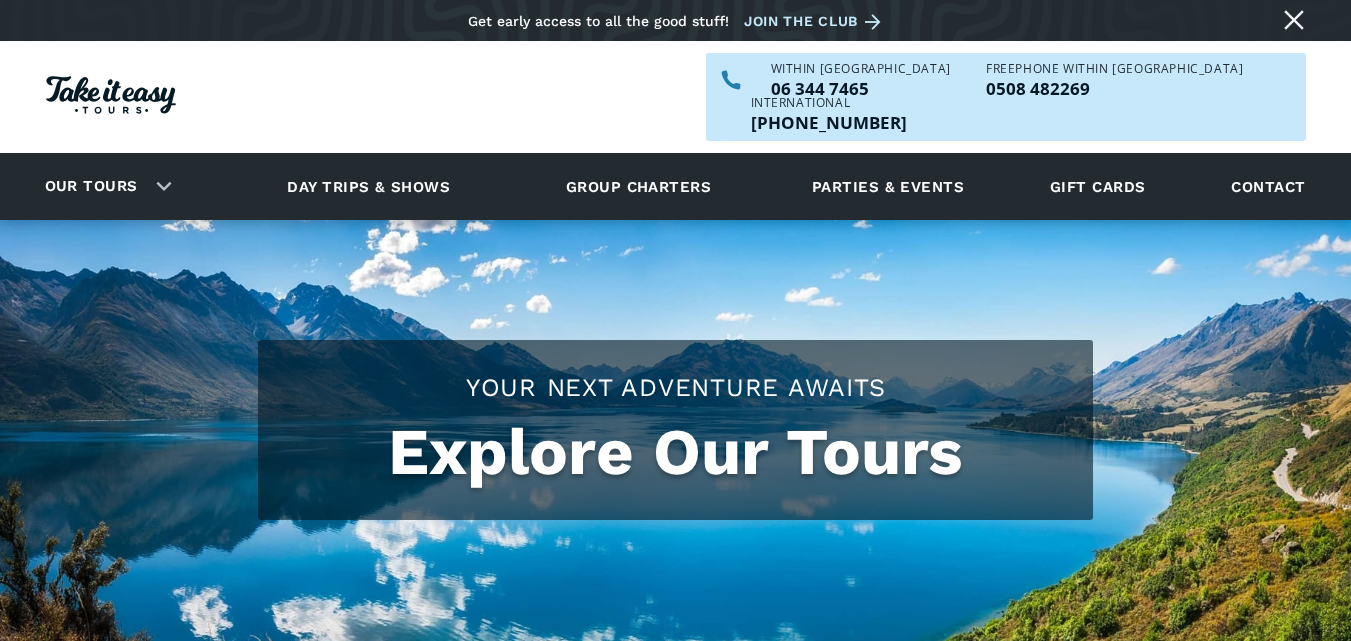 scroll, scrollTop: 0, scrollLeft: 0, axis: both 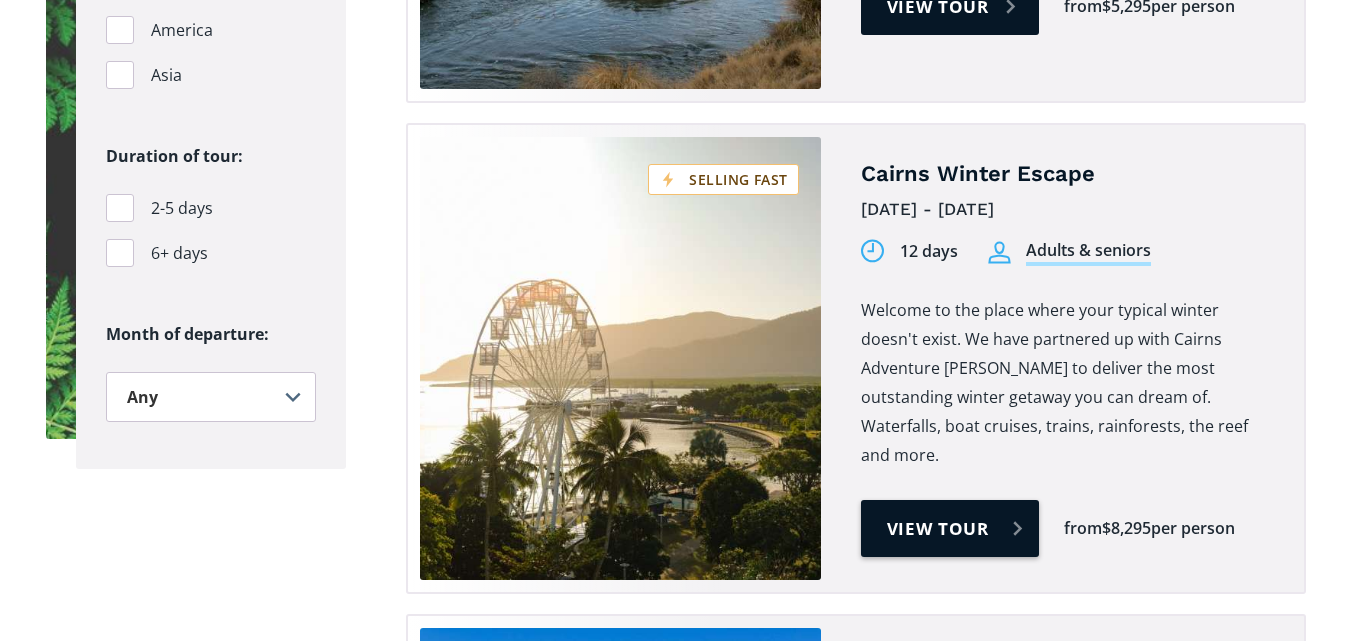 click on "View tour" at bounding box center (950, 528) 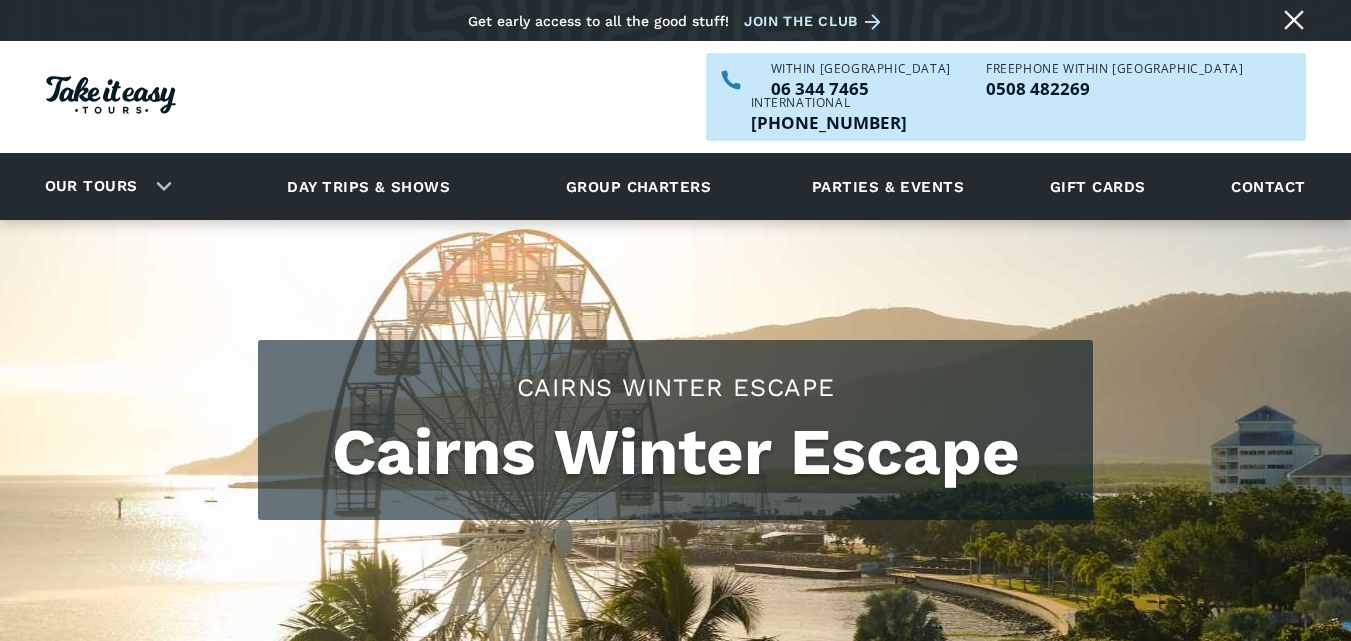 scroll, scrollTop: 0, scrollLeft: 0, axis: both 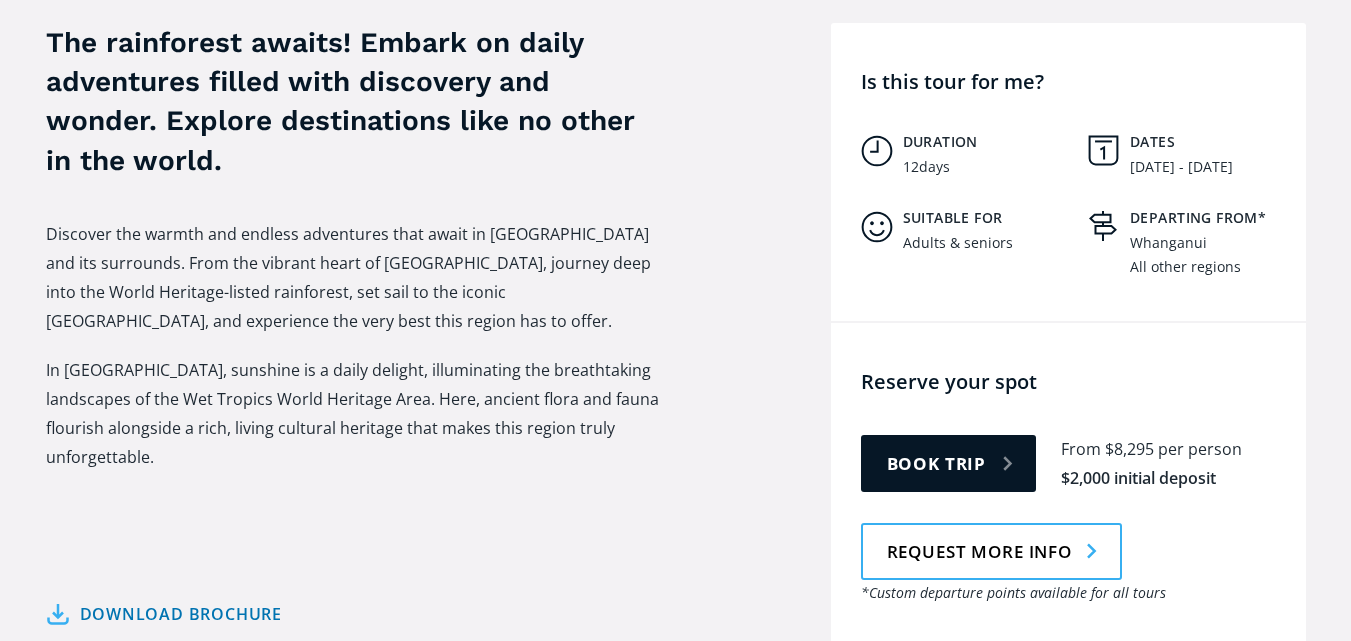 drag, startPoint x: 1354, startPoint y: 58, endPoint x: 1365, endPoint y: 119, distance: 61.983868 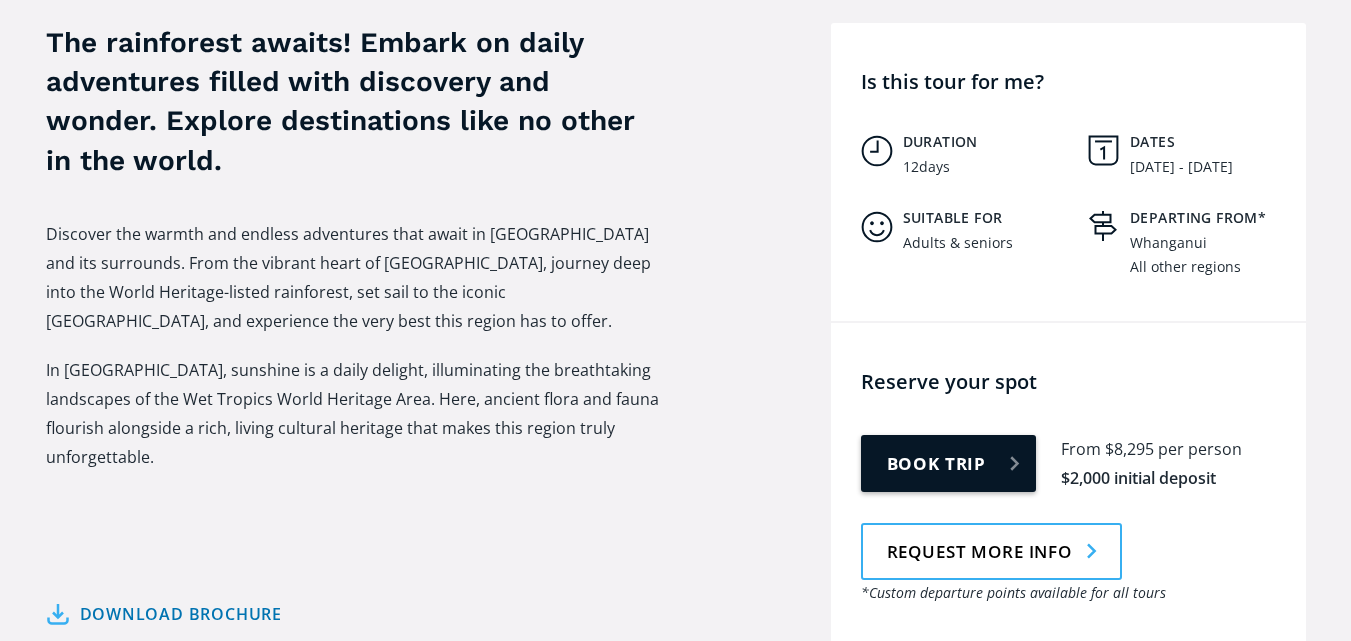 click on "Book trip" at bounding box center (949, 463) 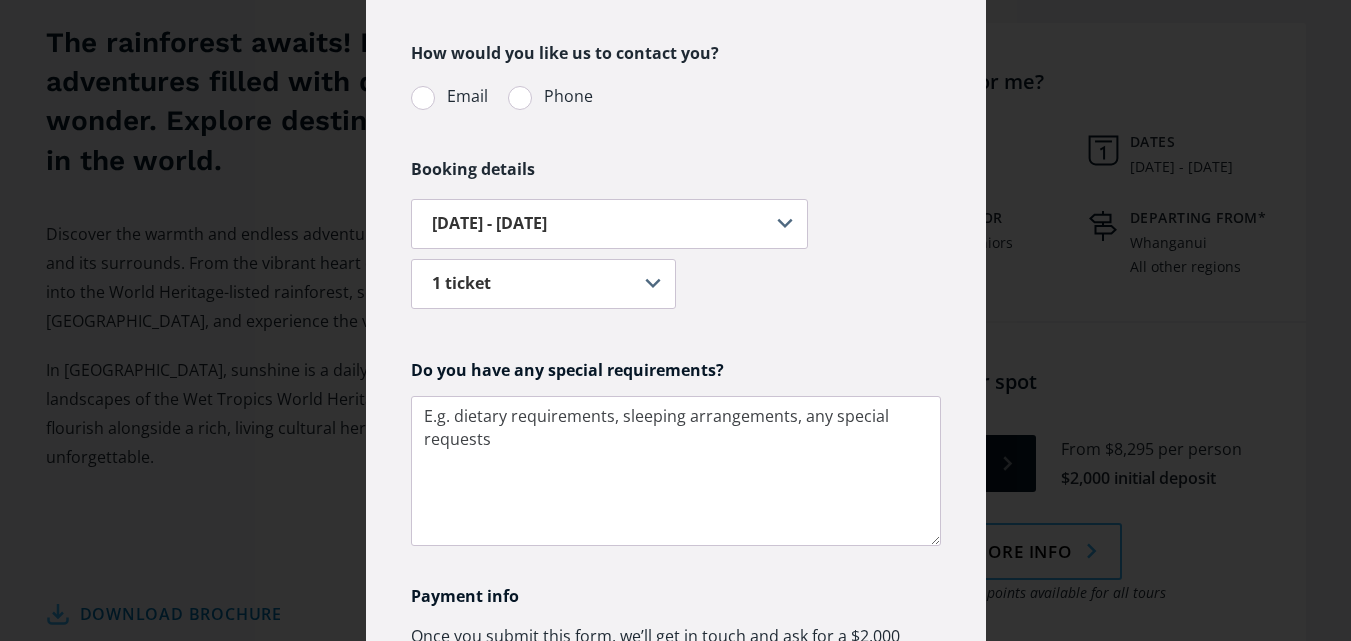 scroll, scrollTop: 372, scrollLeft: 0, axis: vertical 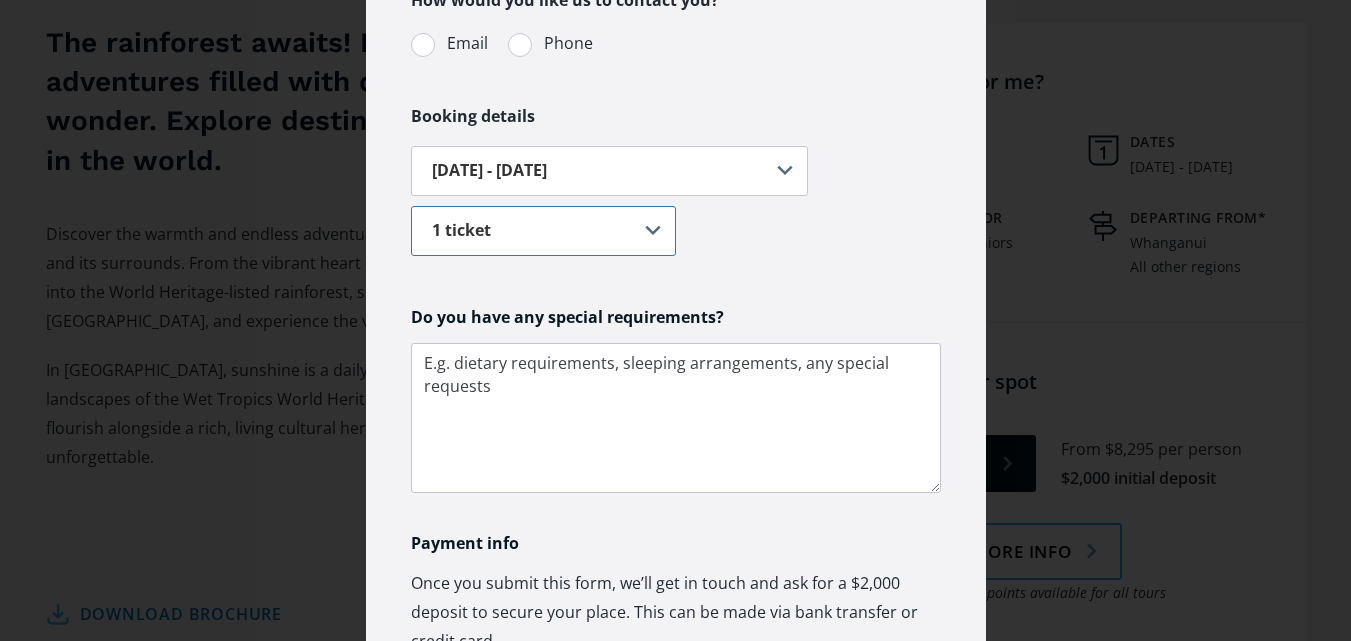 click on "1 ticket 2 tickets 3 tickets 4 tickets 5 or more tickets" at bounding box center [543, 231] 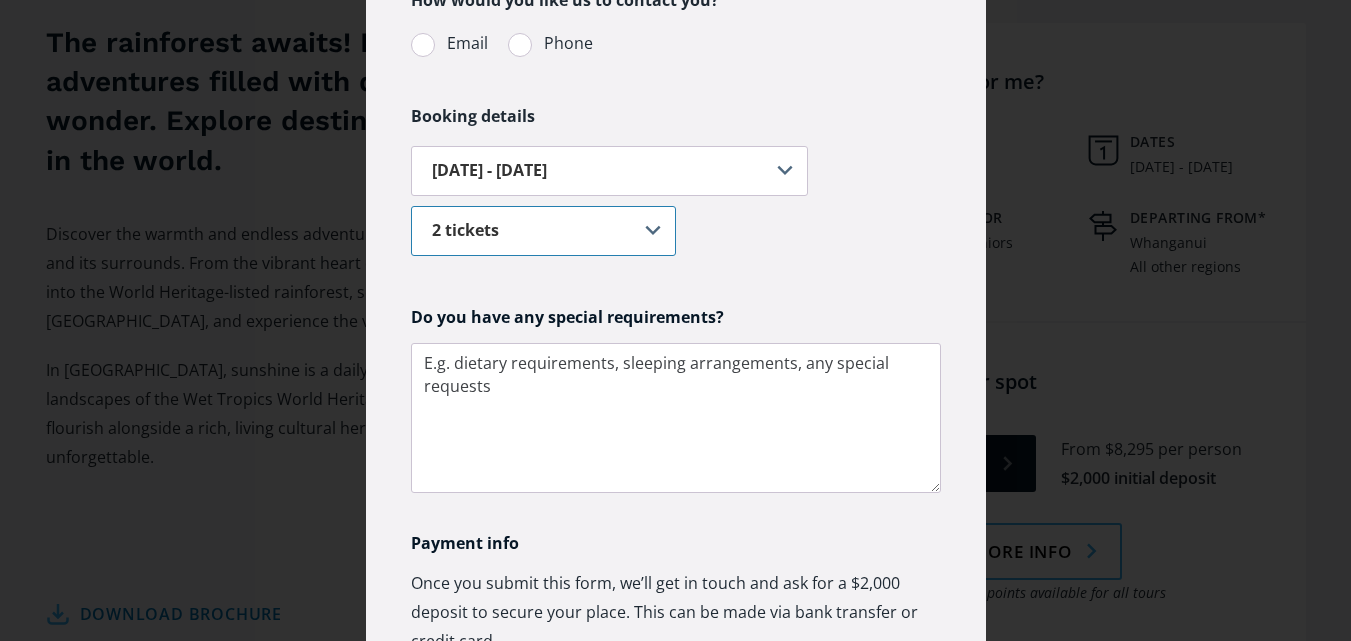click on "1 ticket 2 tickets 3 tickets 4 tickets 5 or more tickets" at bounding box center [543, 231] 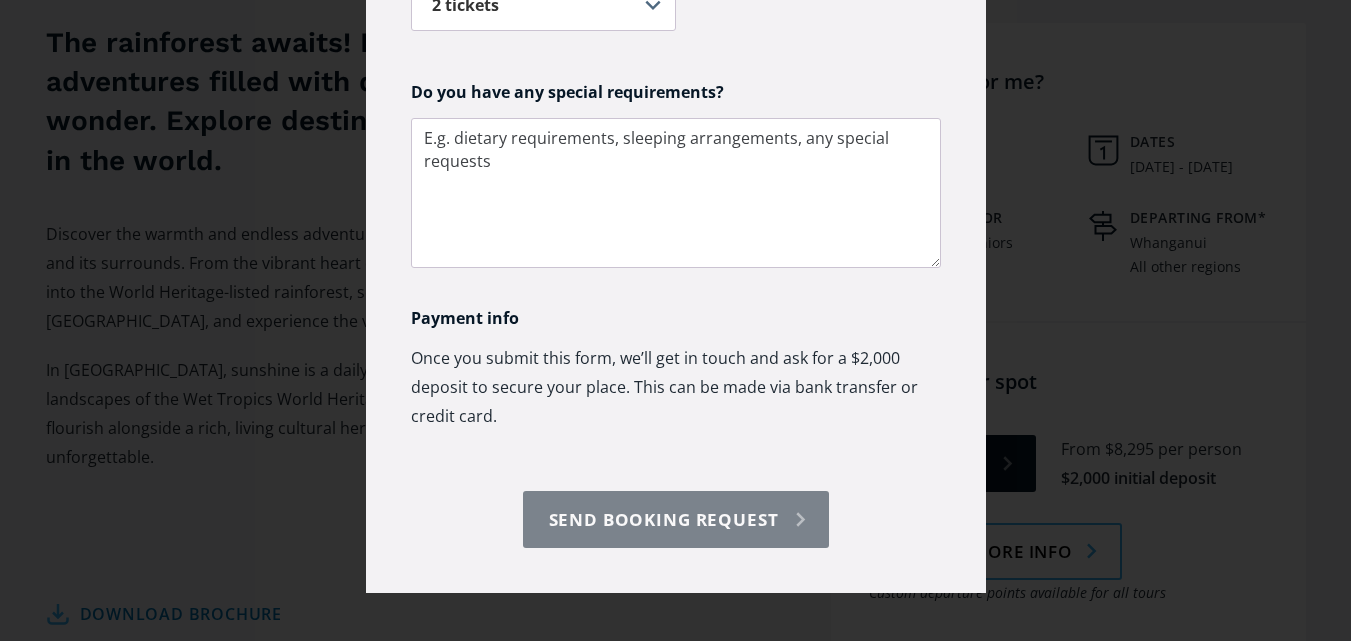 scroll, scrollTop: 609, scrollLeft: 0, axis: vertical 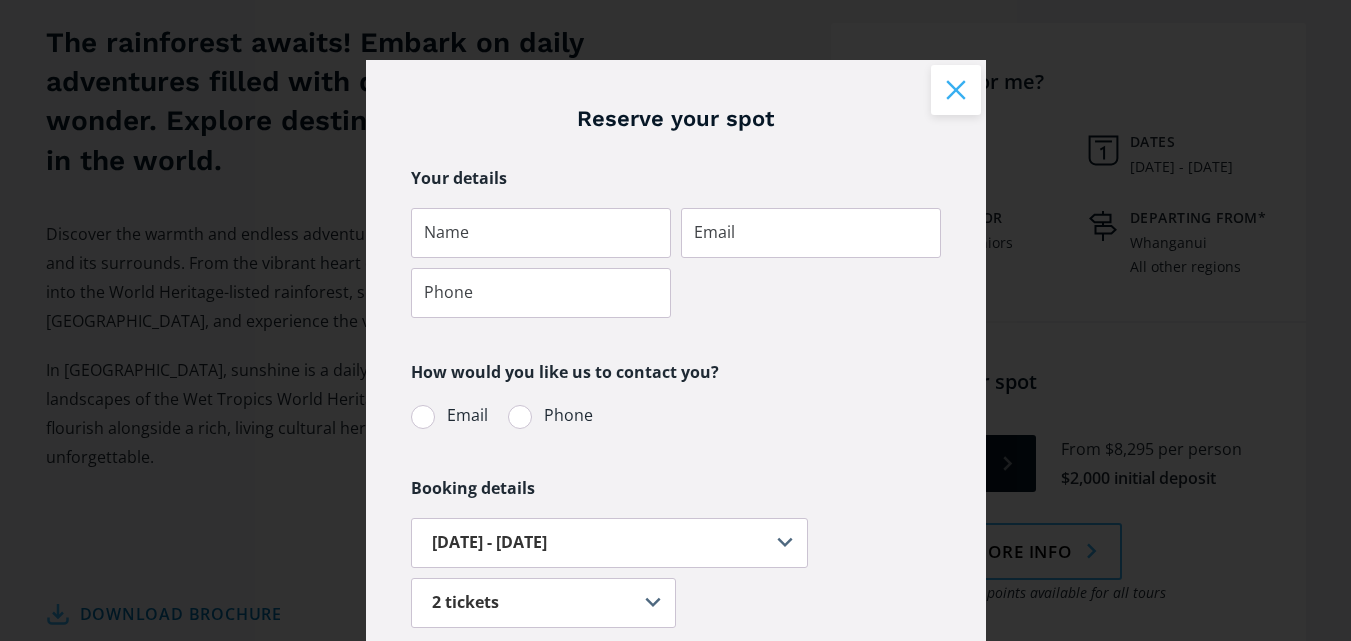 click at bounding box center [956, 90] 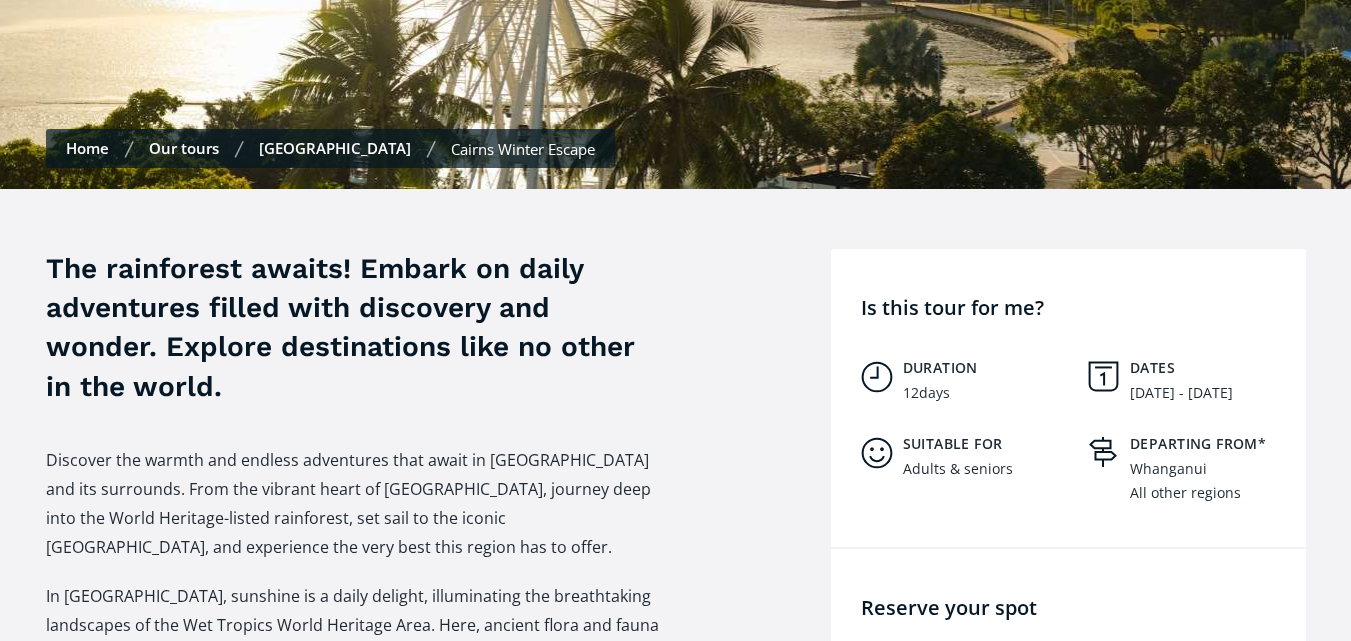 scroll, scrollTop: 492, scrollLeft: 0, axis: vertical 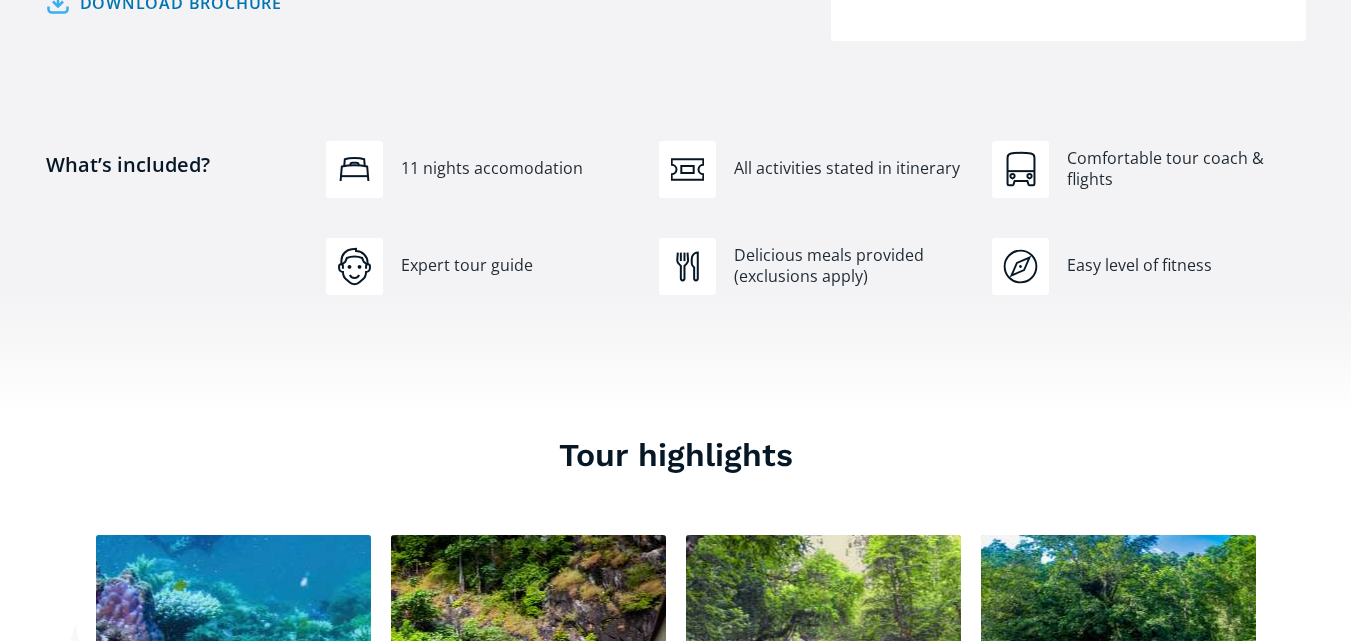 click on "Easy level of fitness" at bounding box center [1186, 266] 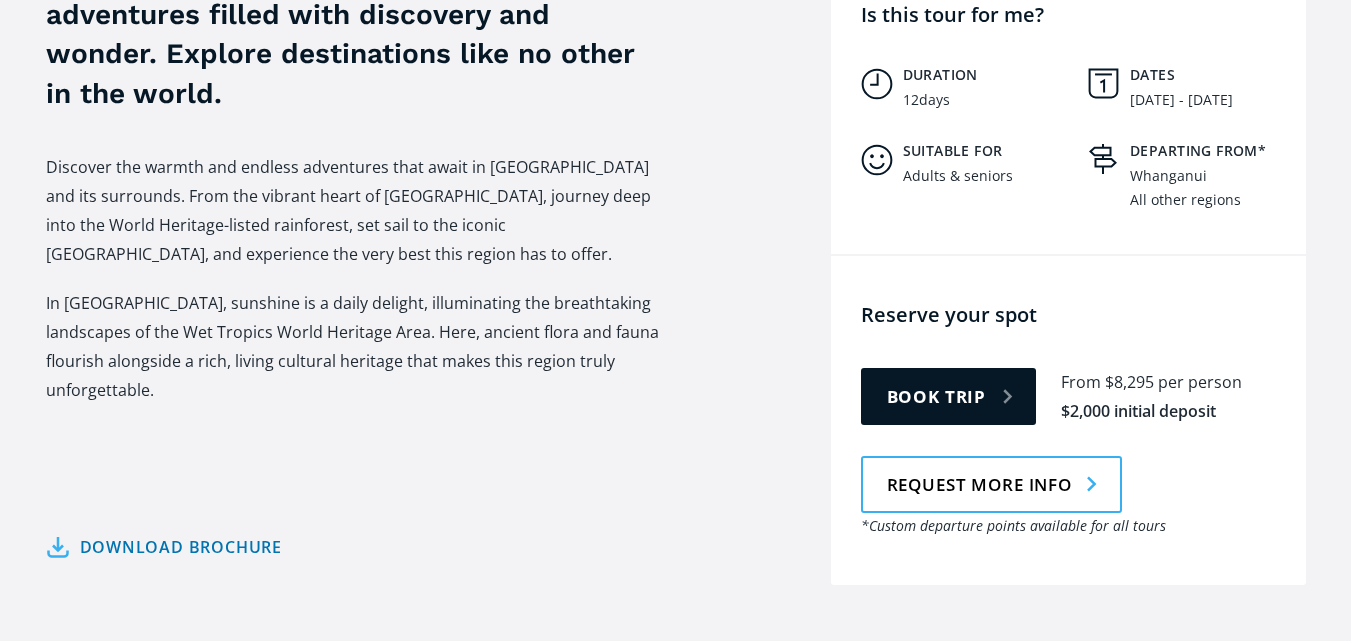 scroll, scrollTop: 917, scrollLeft: 0, axis: vertical 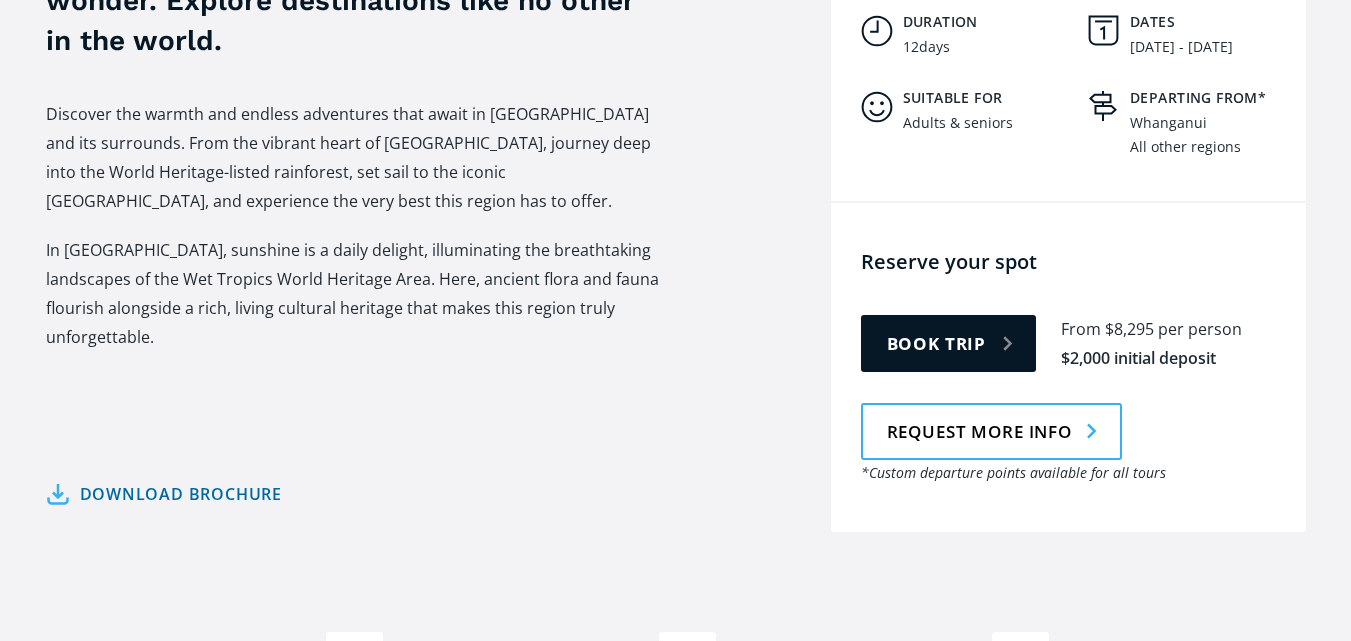 click on "Download brochure" at bounding box center (164, 494) 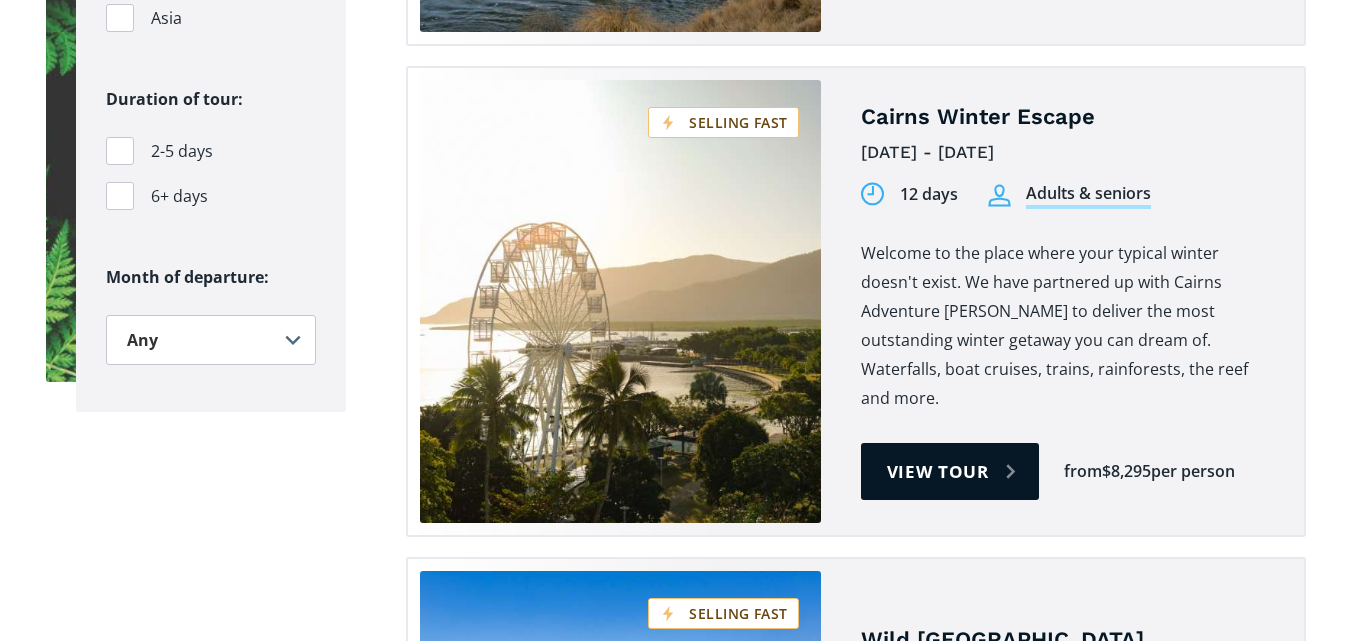 scroll, scrollTop: 2403, scrollLeft: 0, axis: vertical 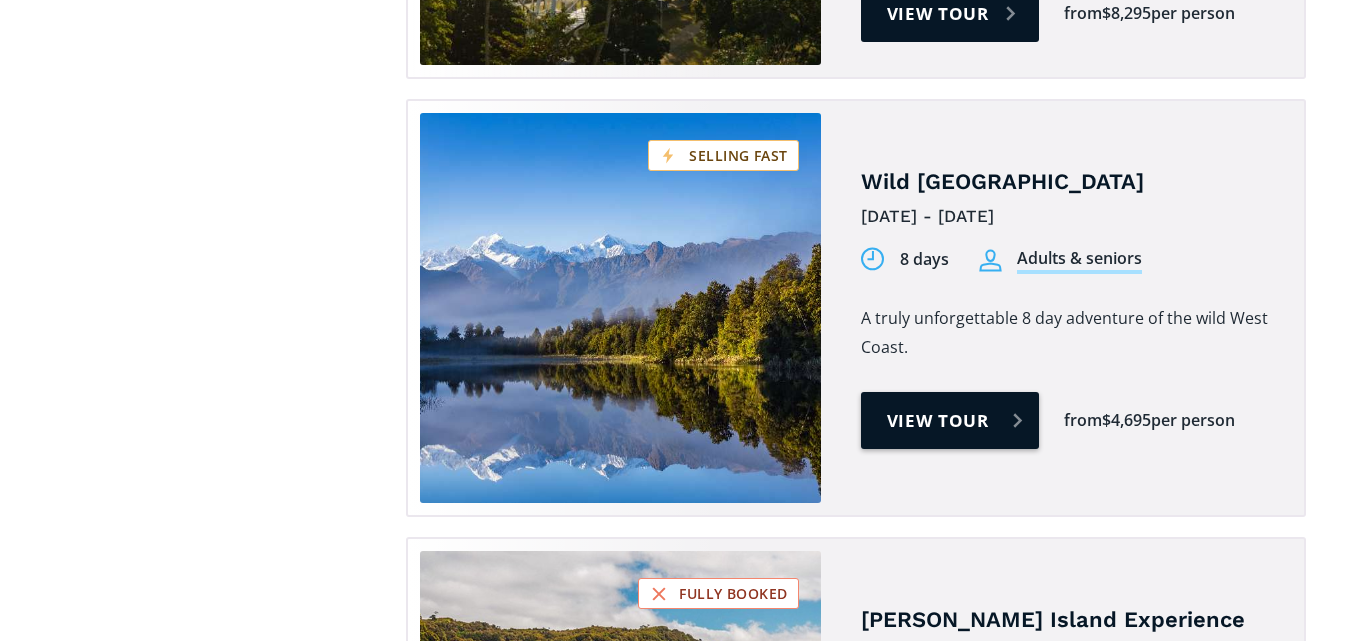 click on "View tour" at bounding box center [950, 420] 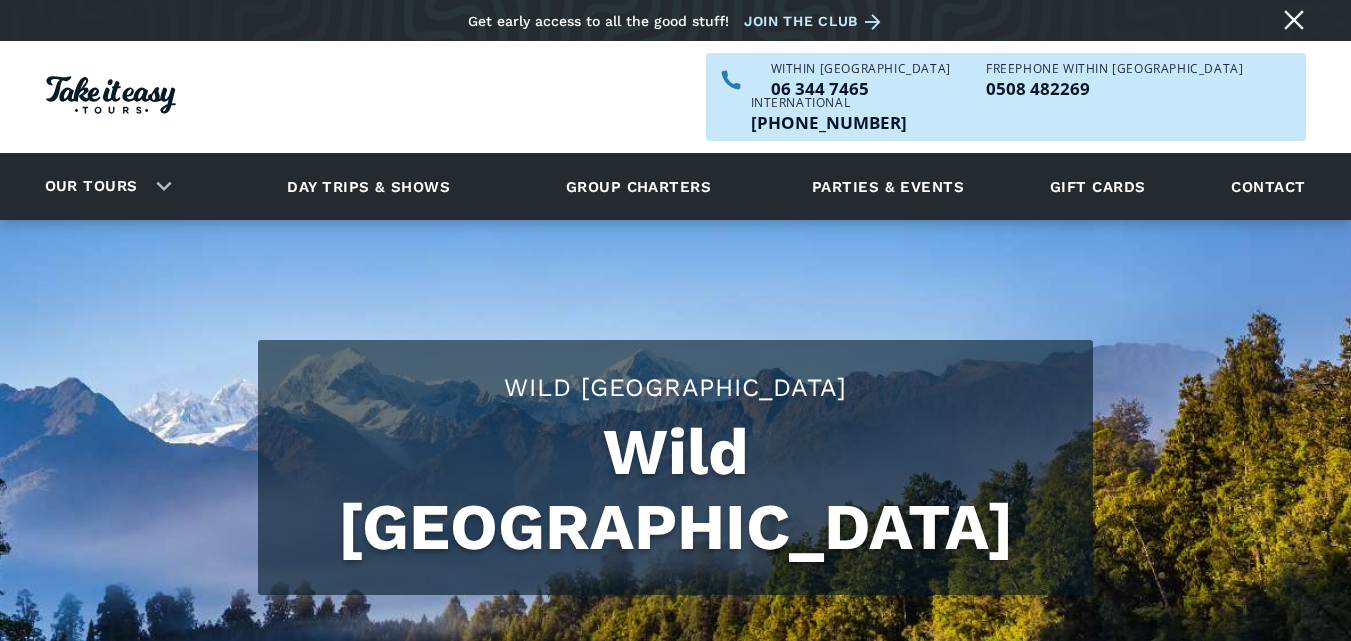 scroll, scrollTop: 0, scrollLeft: 0, axis: both 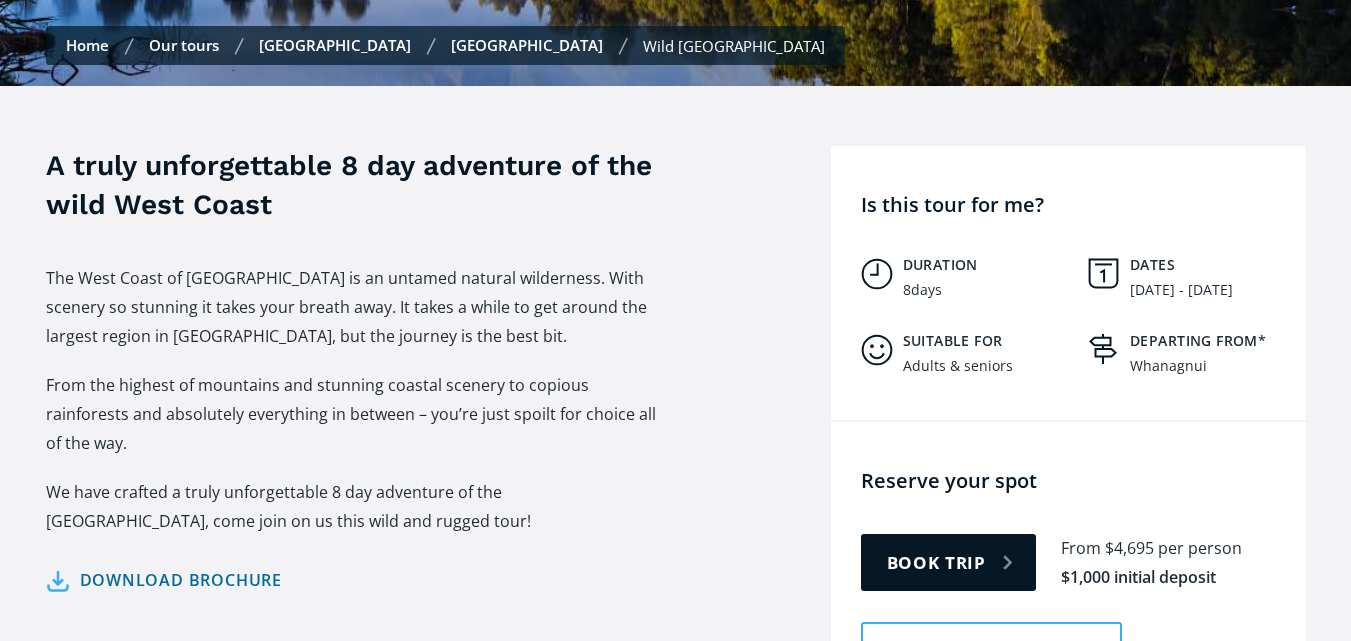 click on "Download brochure" at bounding box center (164, 580) 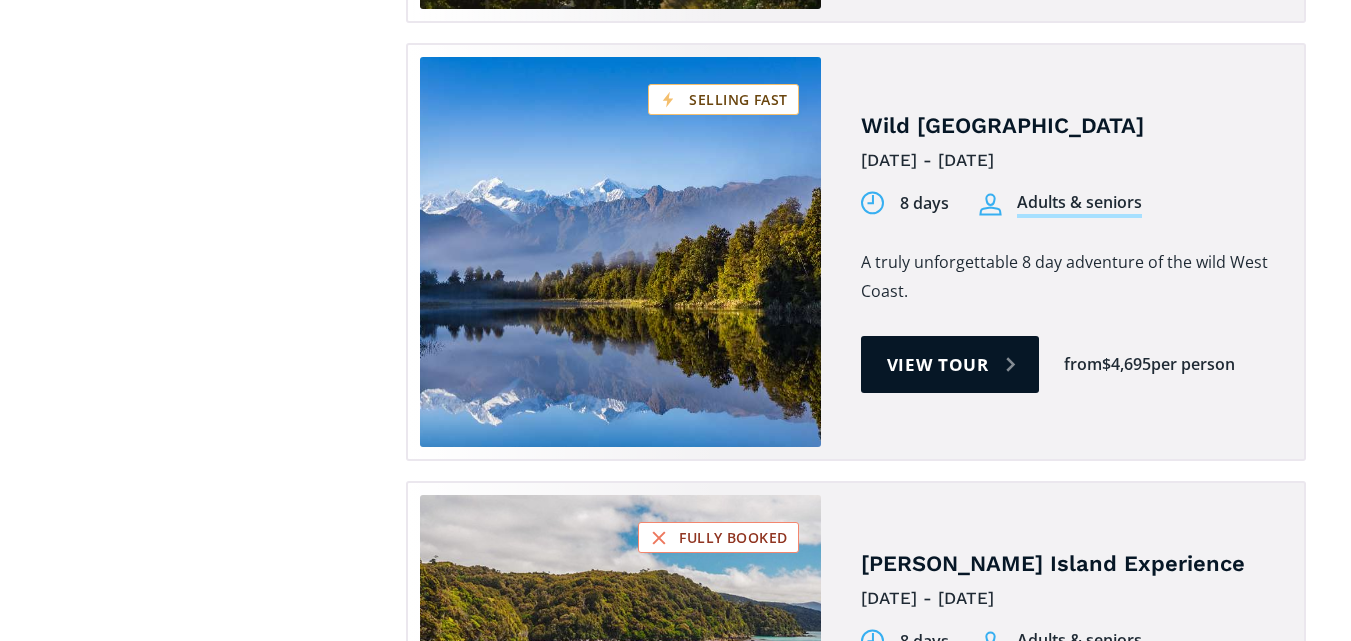 scroll, scrollTop: 2918, scrollLeft: 0, axis: vertical 